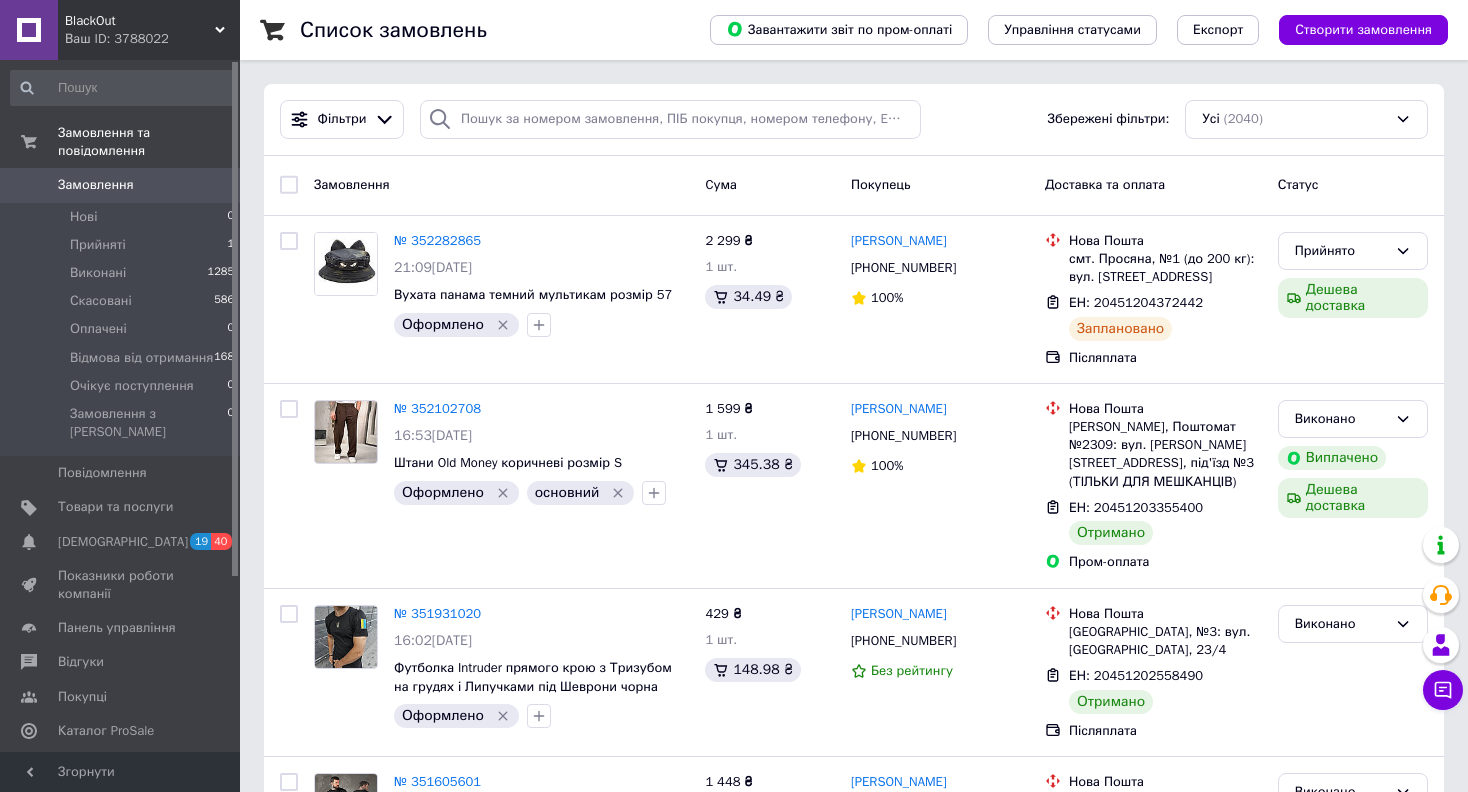 scroll, scrollTop: 0, scrollLeft: 0, axis: both 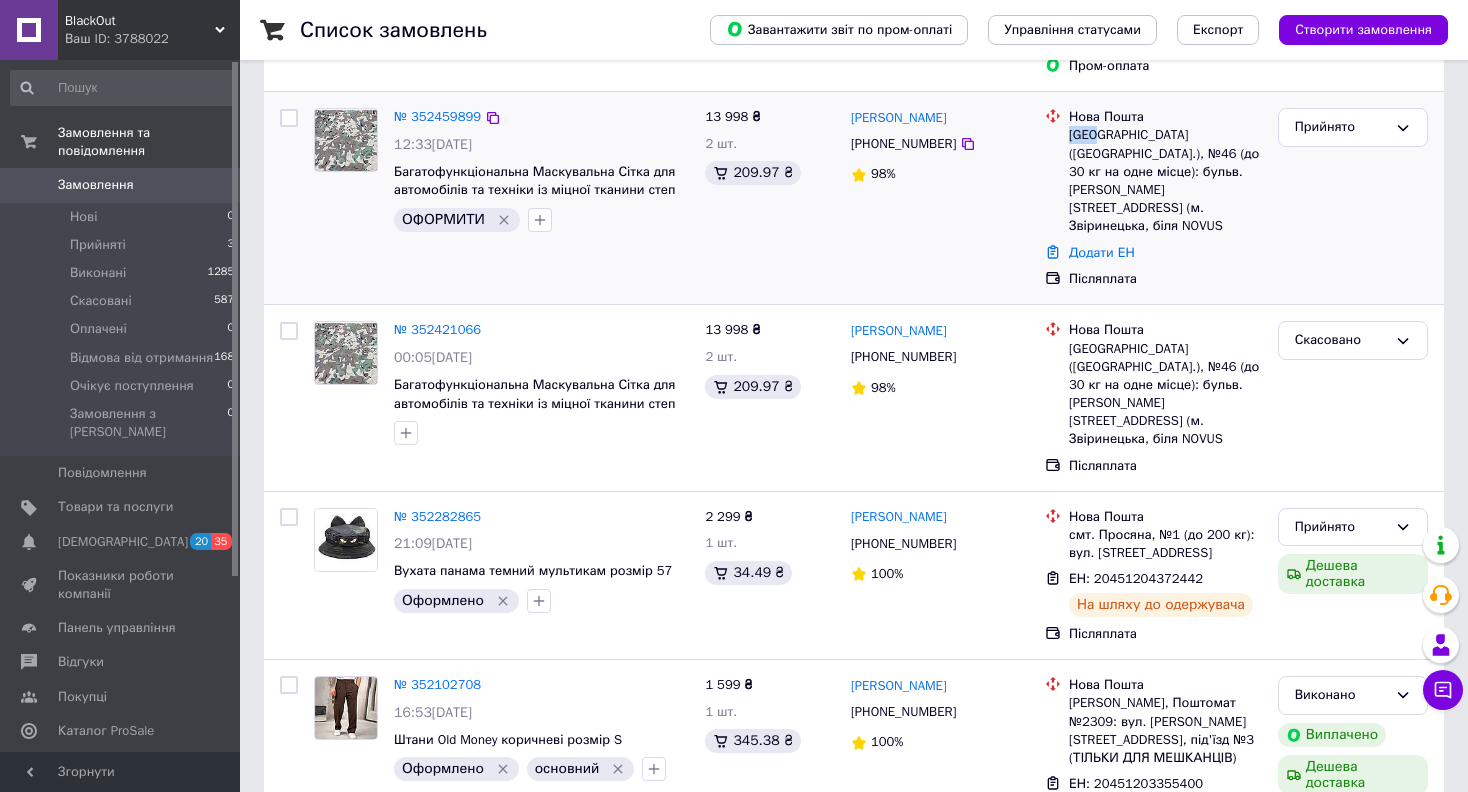 drag, startPoint x: 1091, startPoint y: 130, endPoint x: 1067, endPoint y: 137, distance: 25 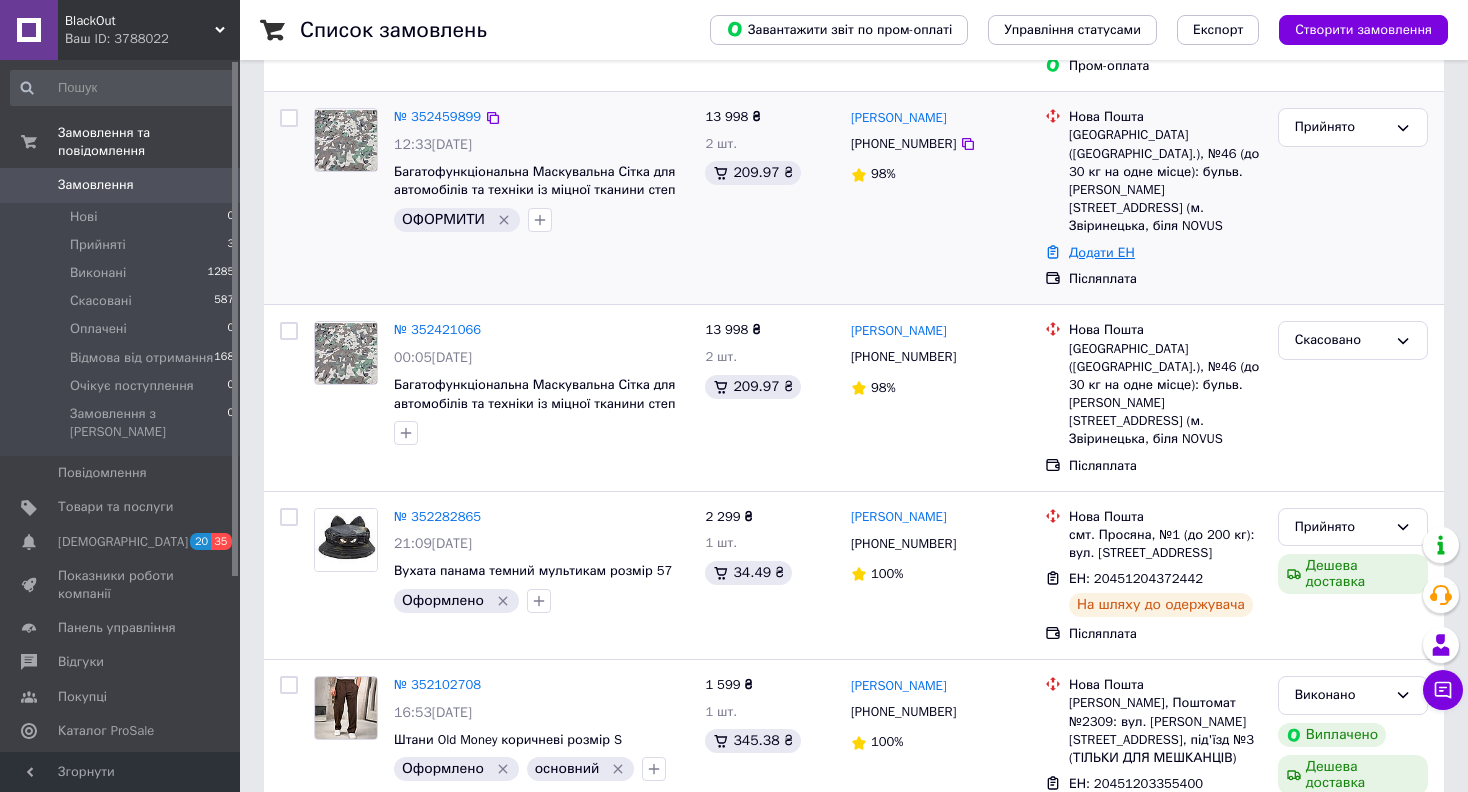 click on "Додати ЕН" at bounding box center [1102, 252] 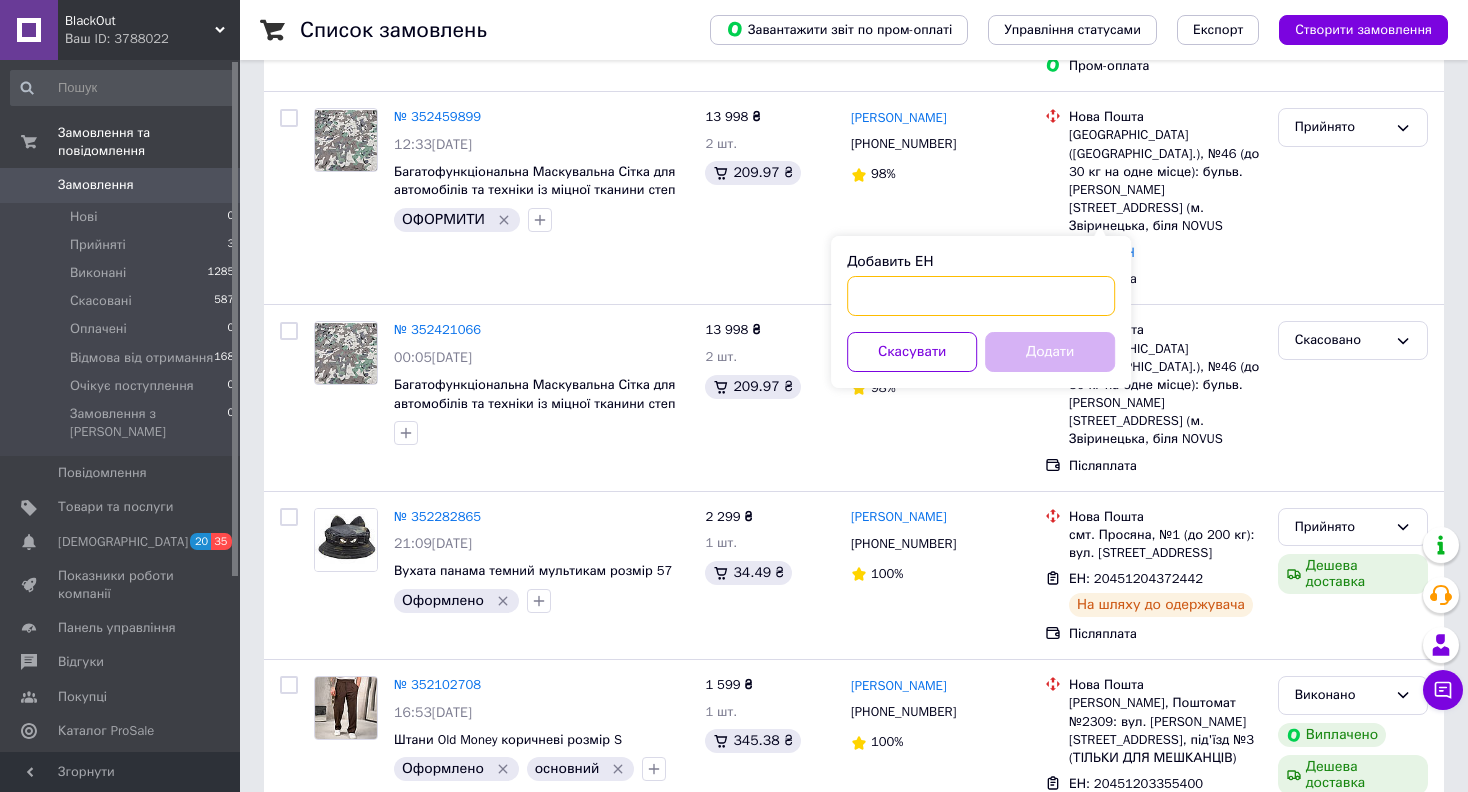 click on "Добавить ЕН" at bounding box center [981, 296] 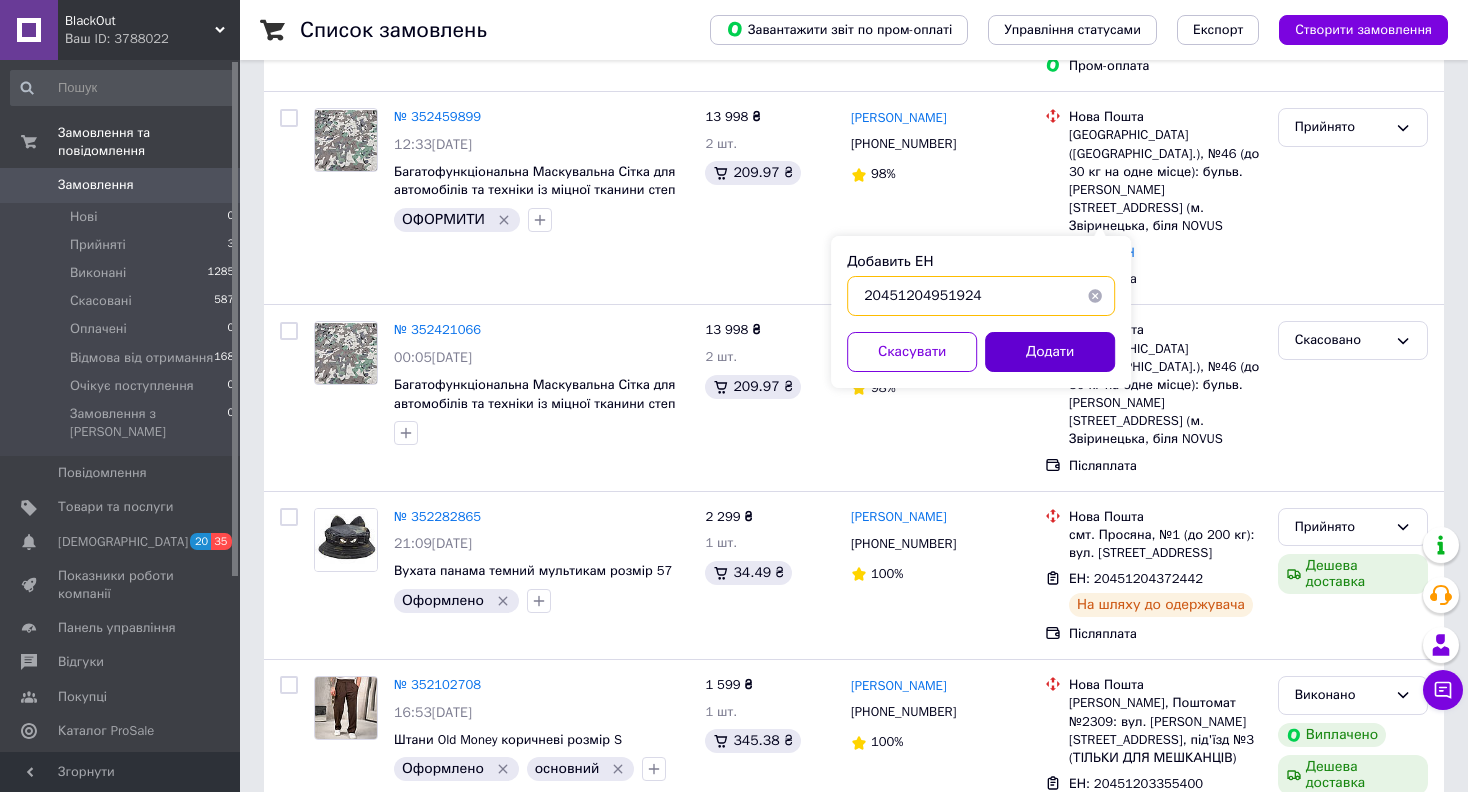 type on "20451204951924" 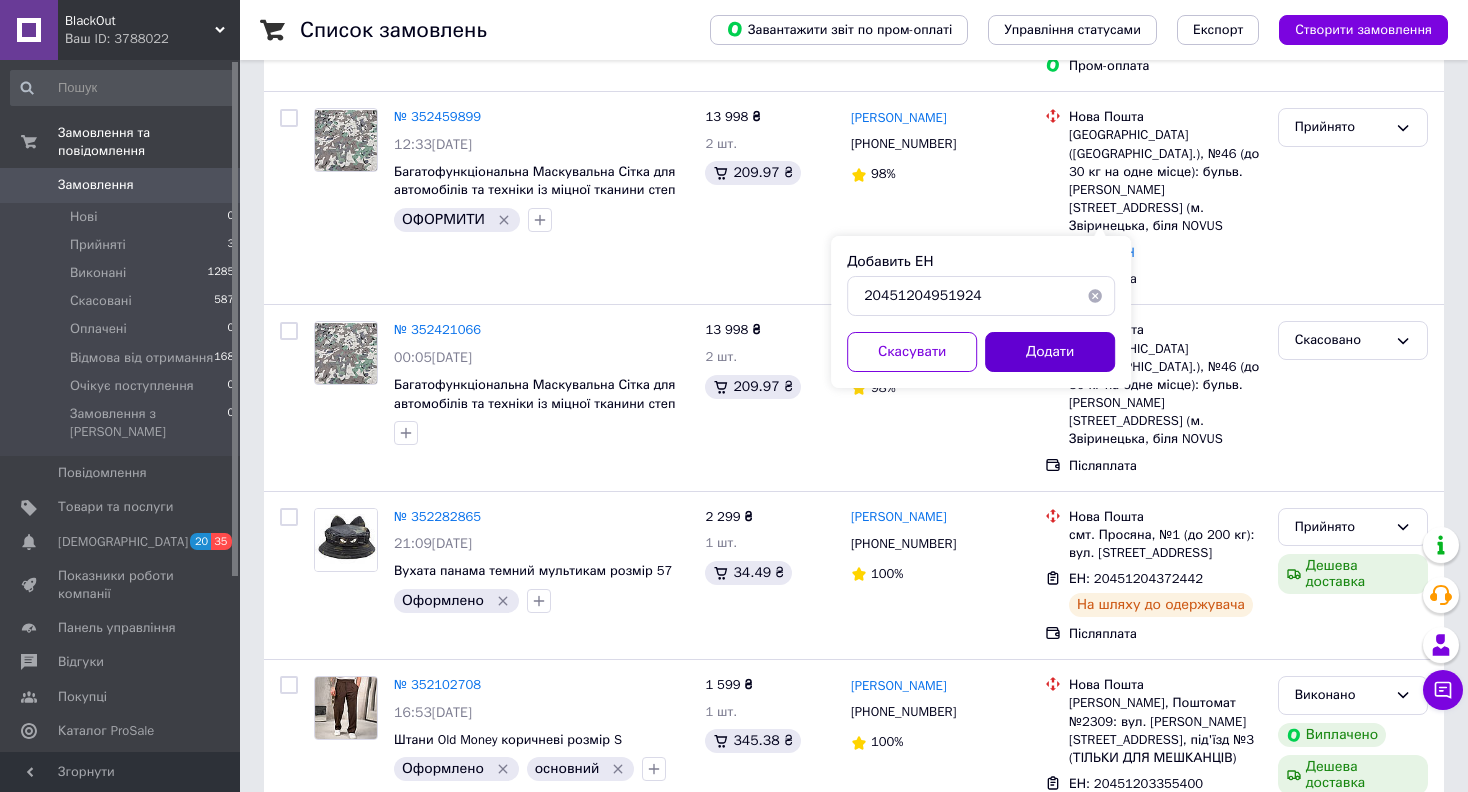 click on "Додати" at bounding box center [1050, 352] 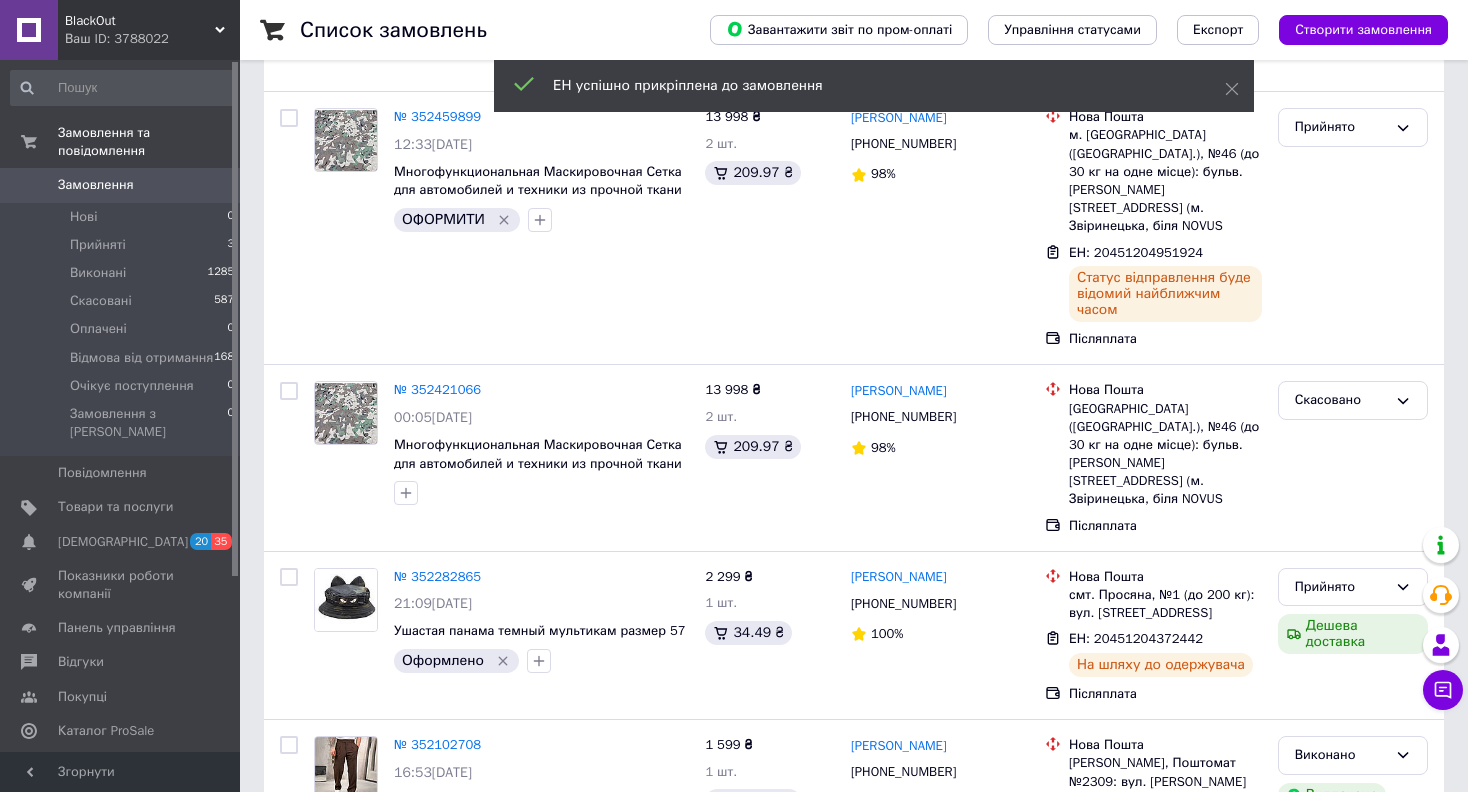 click 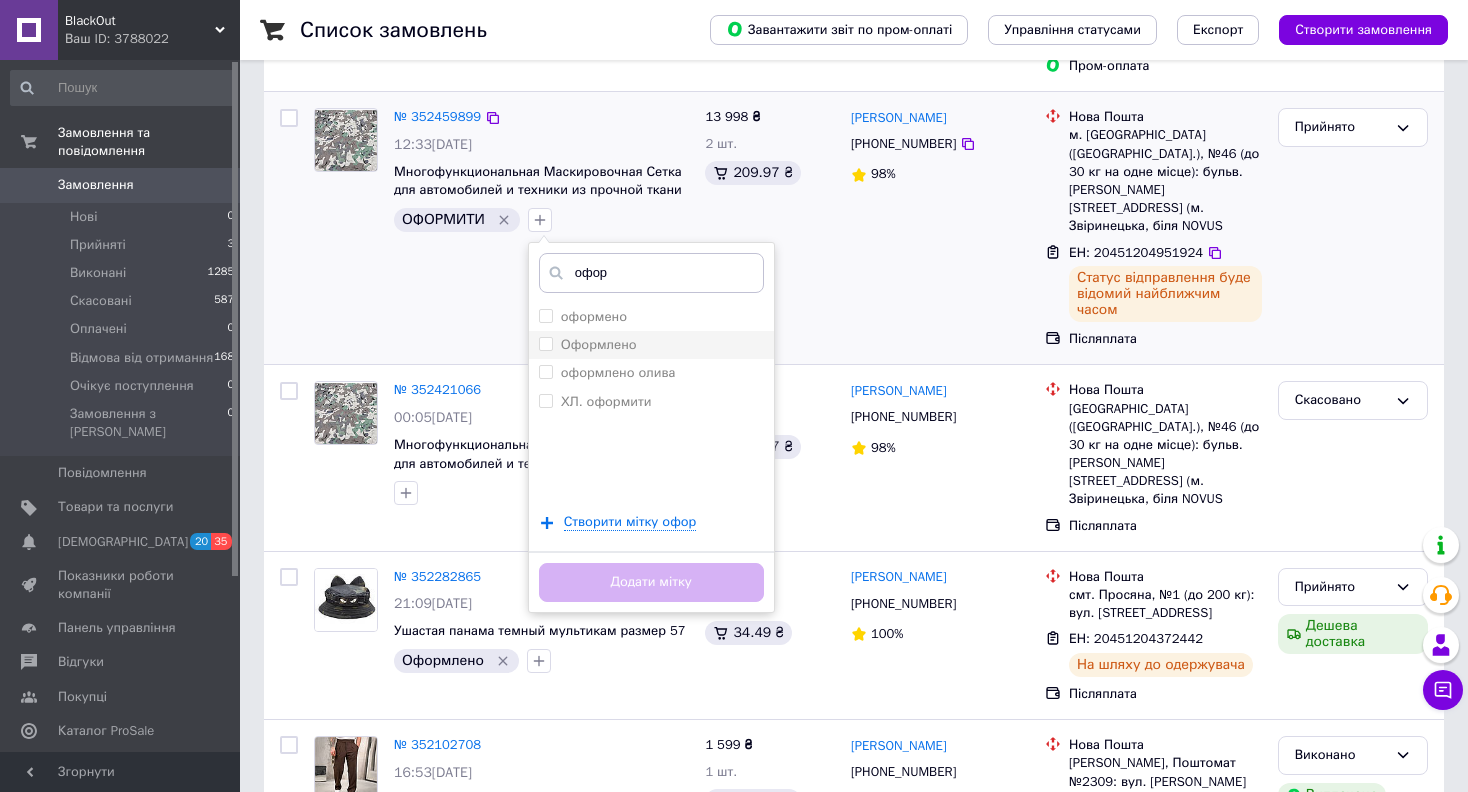 type on "офор" 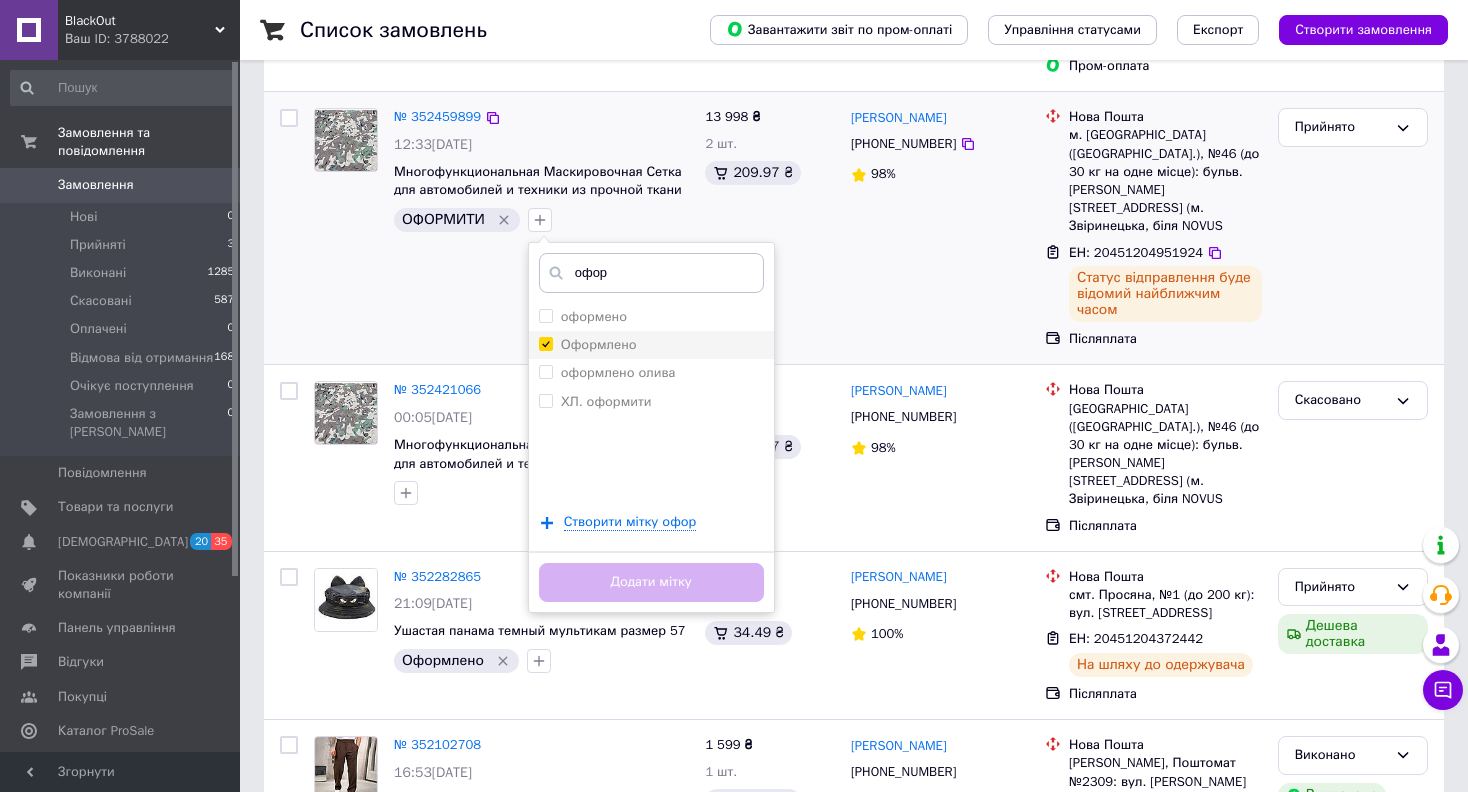 checkbox on "true" 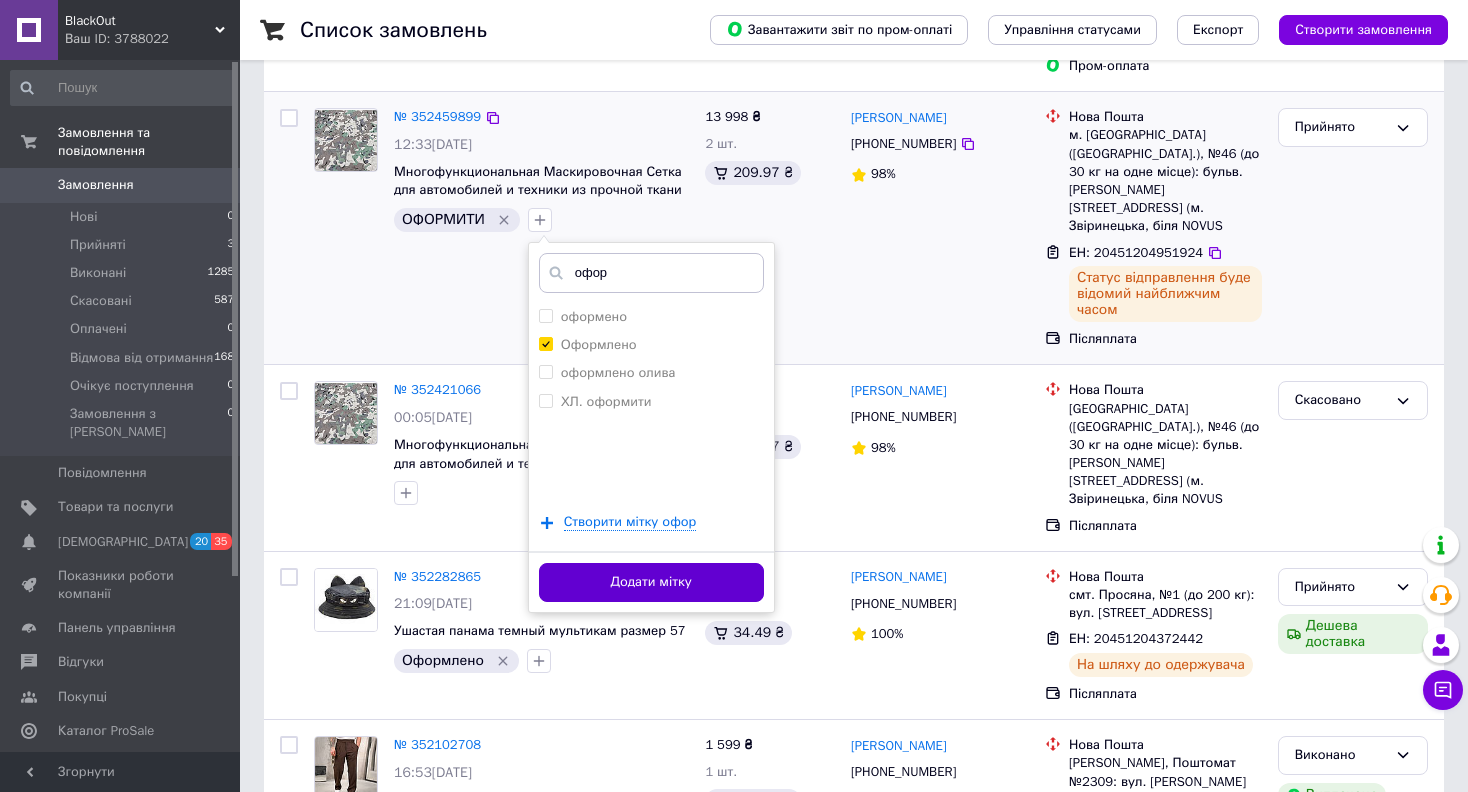 click on "Додати мітку" at bounding box center [651, 582] 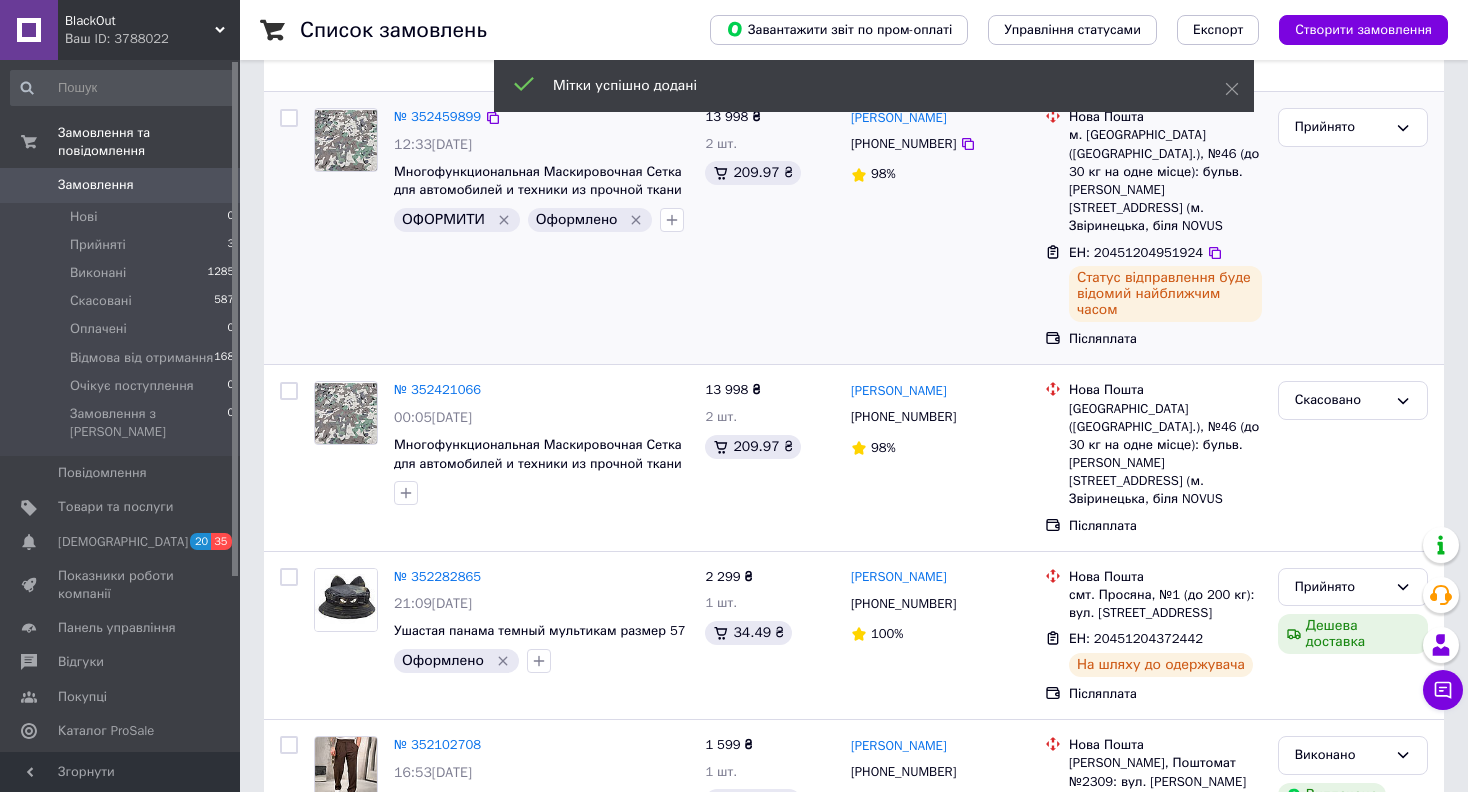 click 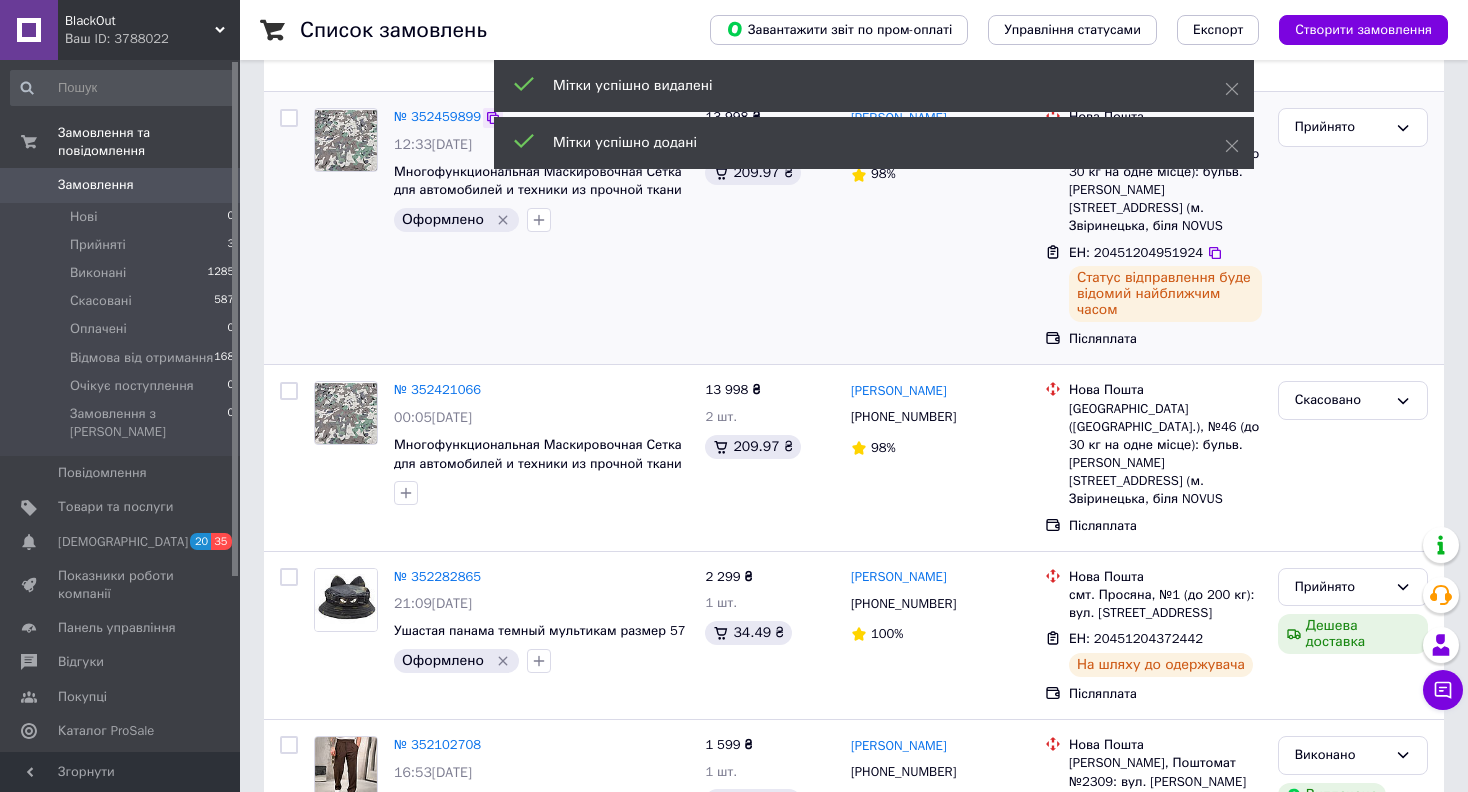 click on "№ 352459899" at bounding box center [541, 117] 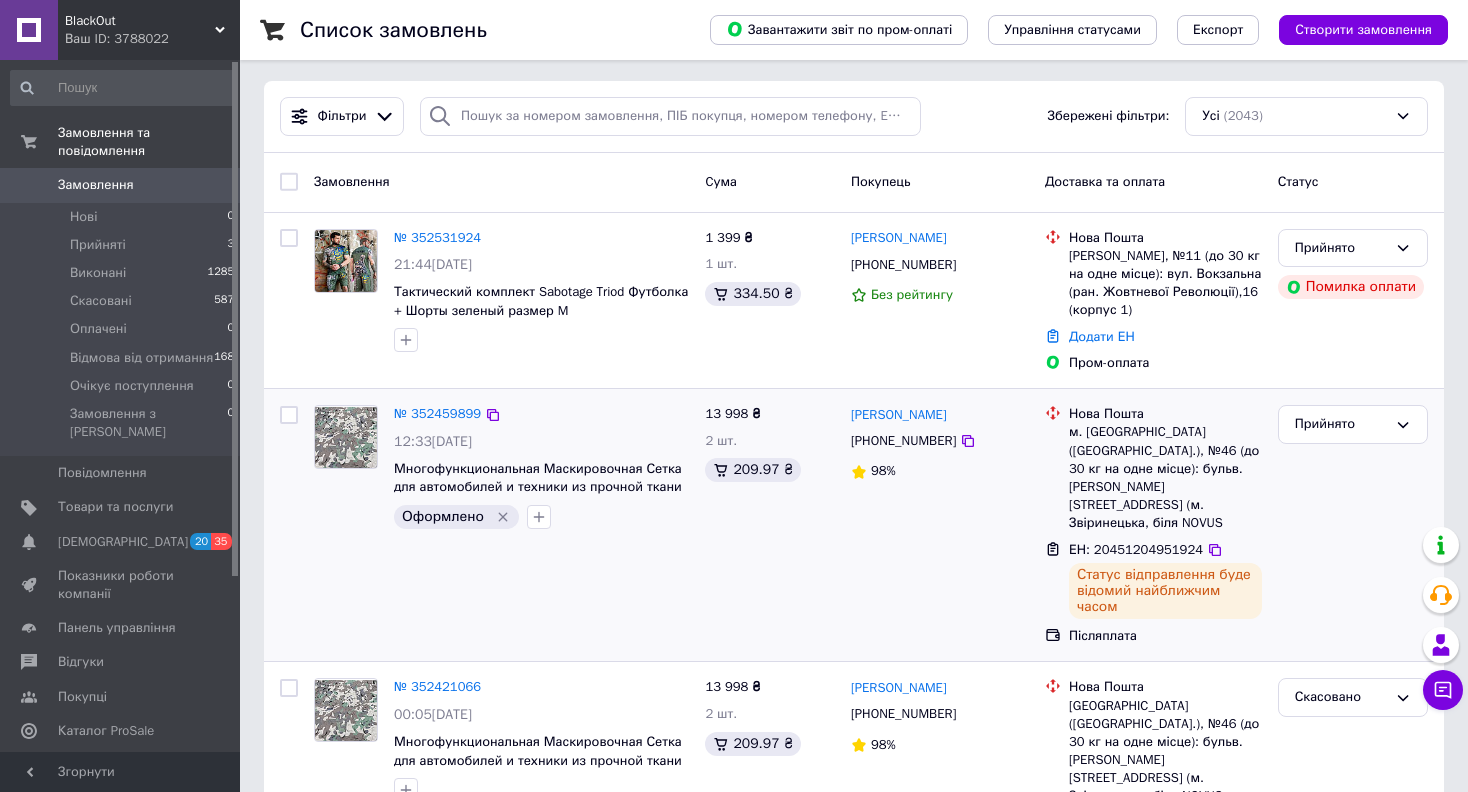 scroll, scrollTop: 0, scrollLeft: 0, axis: both 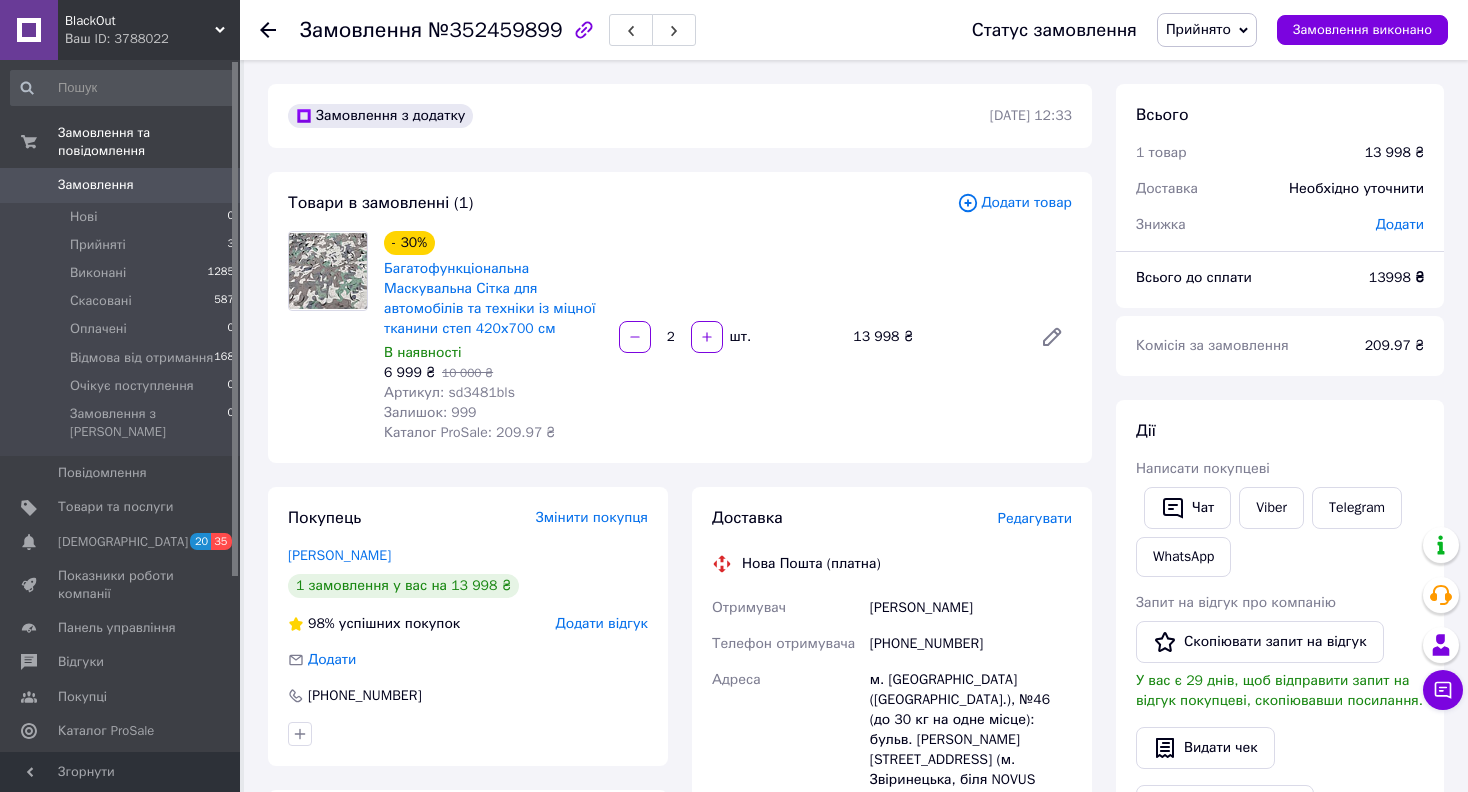 drag, startPoint x: 461, startPoint y: 395, endPoint x: 487, endPoint y: 395, distance: 26 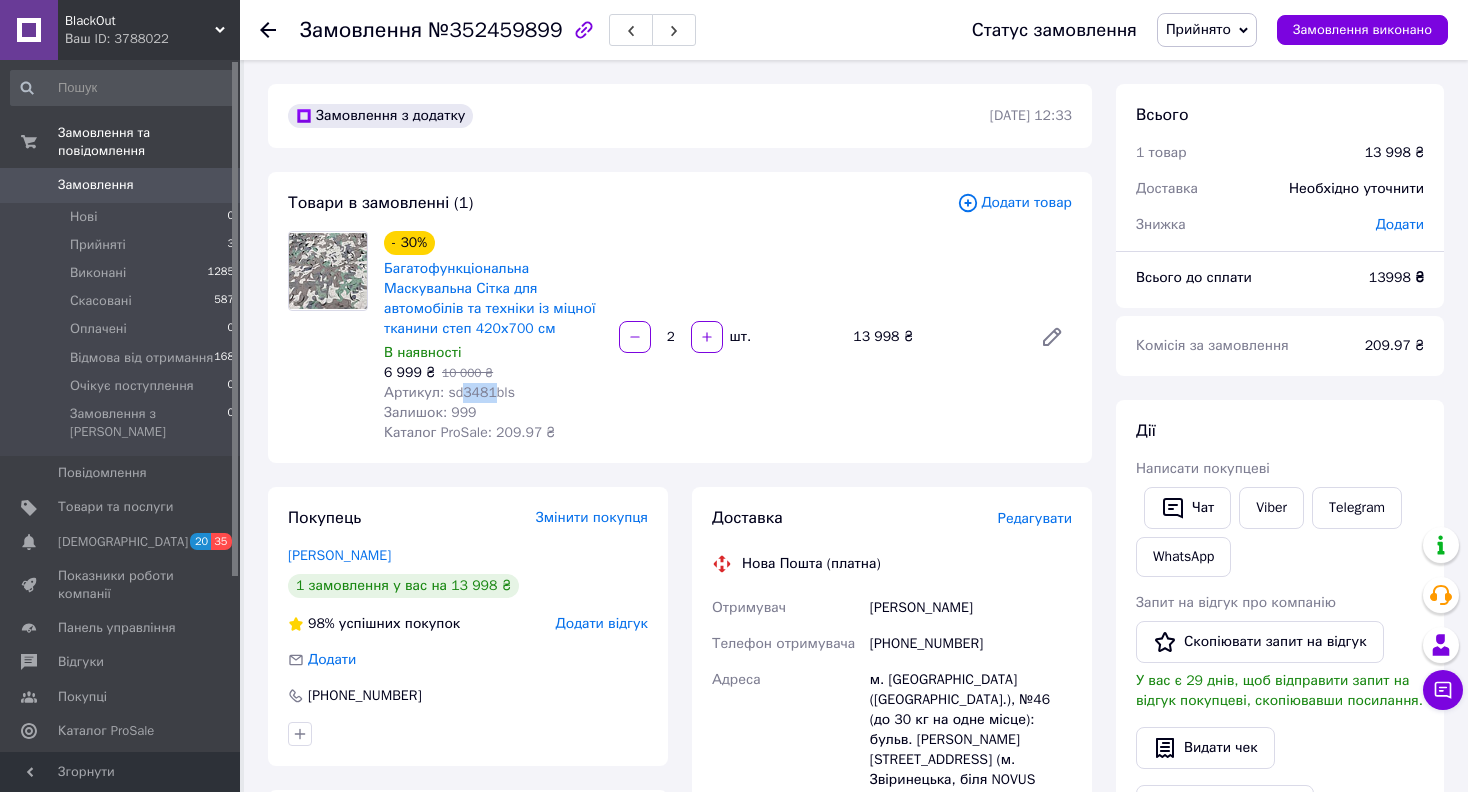 drag, startPoint x: 488, startPoint y: 394, endPoint x: 461, endPoint y: 393, distance: 27.018513 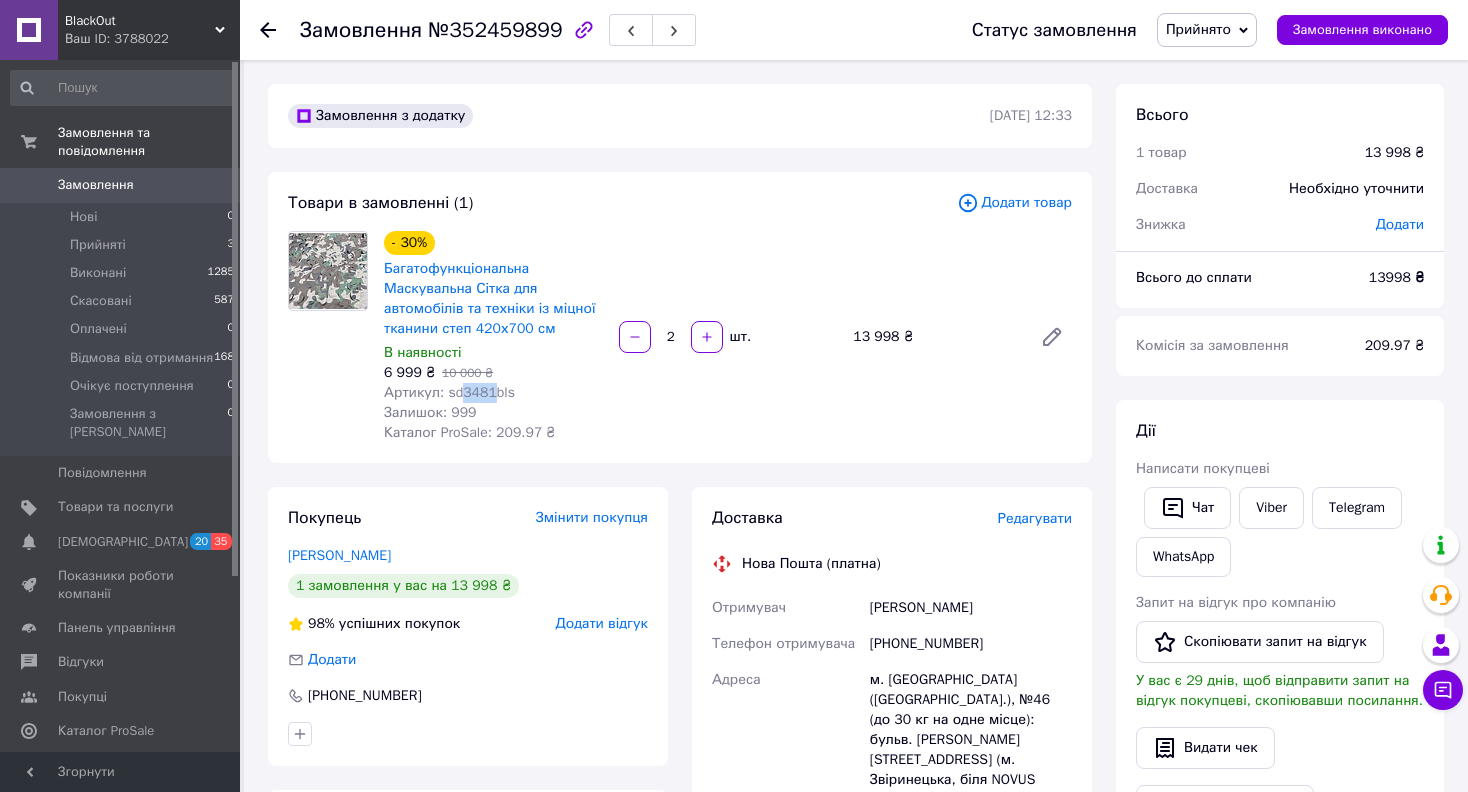scroll, scrollTop: 300, scrollLeft: 0, axis: vertical 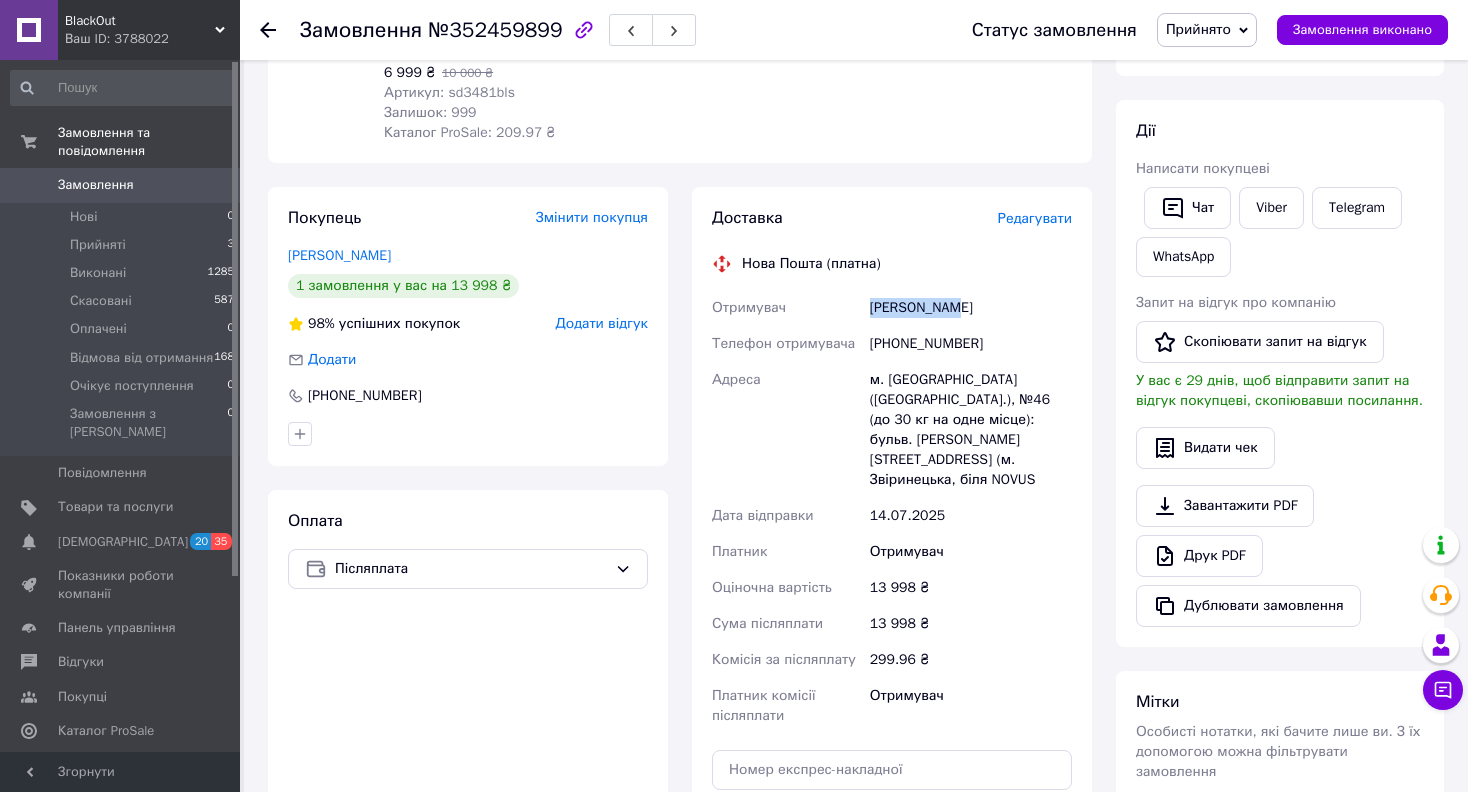 drag, startPoint x: 971, startPoint y: 305, endPoint x: 849, endPoint y: 303, distance: 122.016396 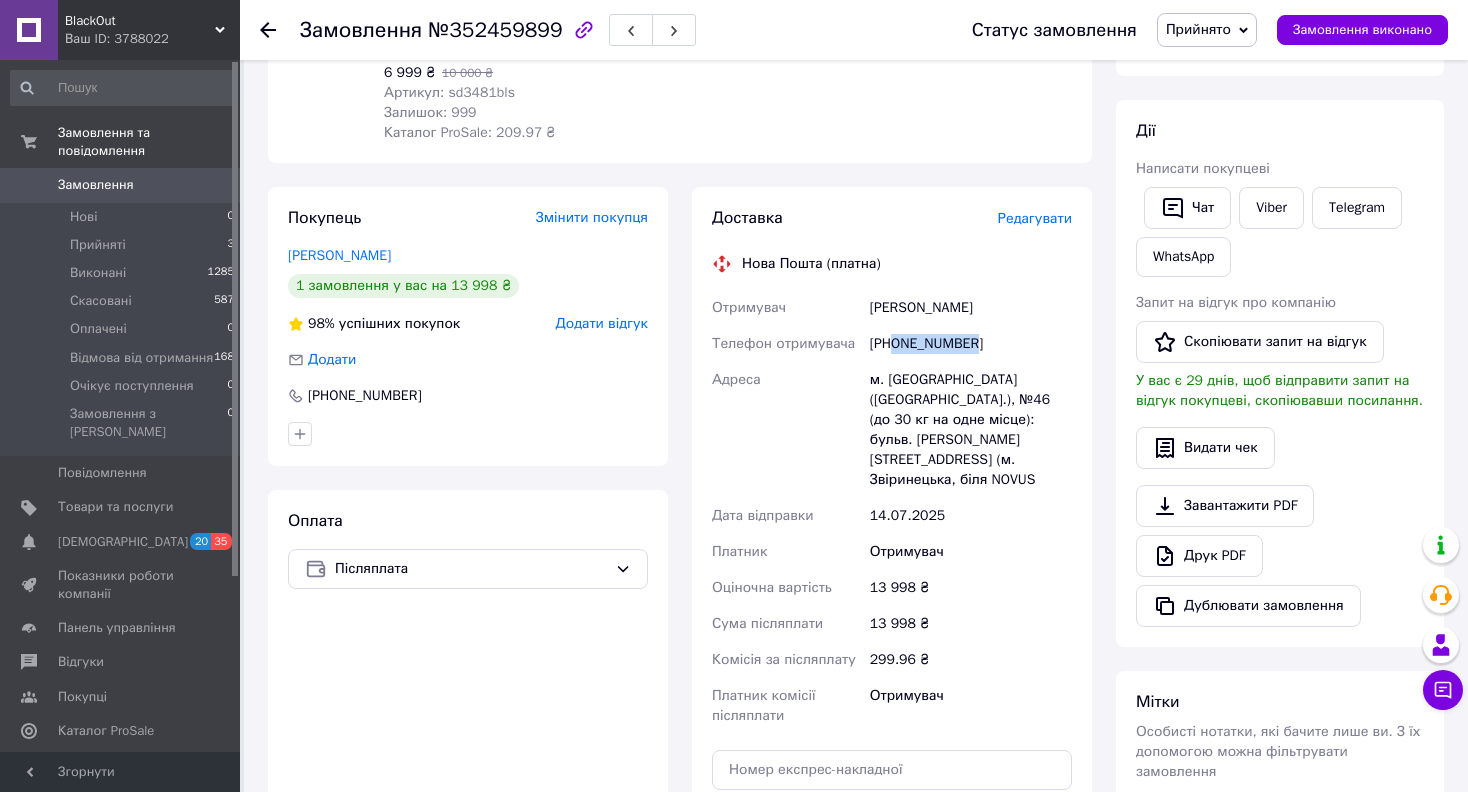 drag, startPoint x: 987, startPoint y: 353, endPoint x: 894, endPoint y: 347, distance: 93.193344 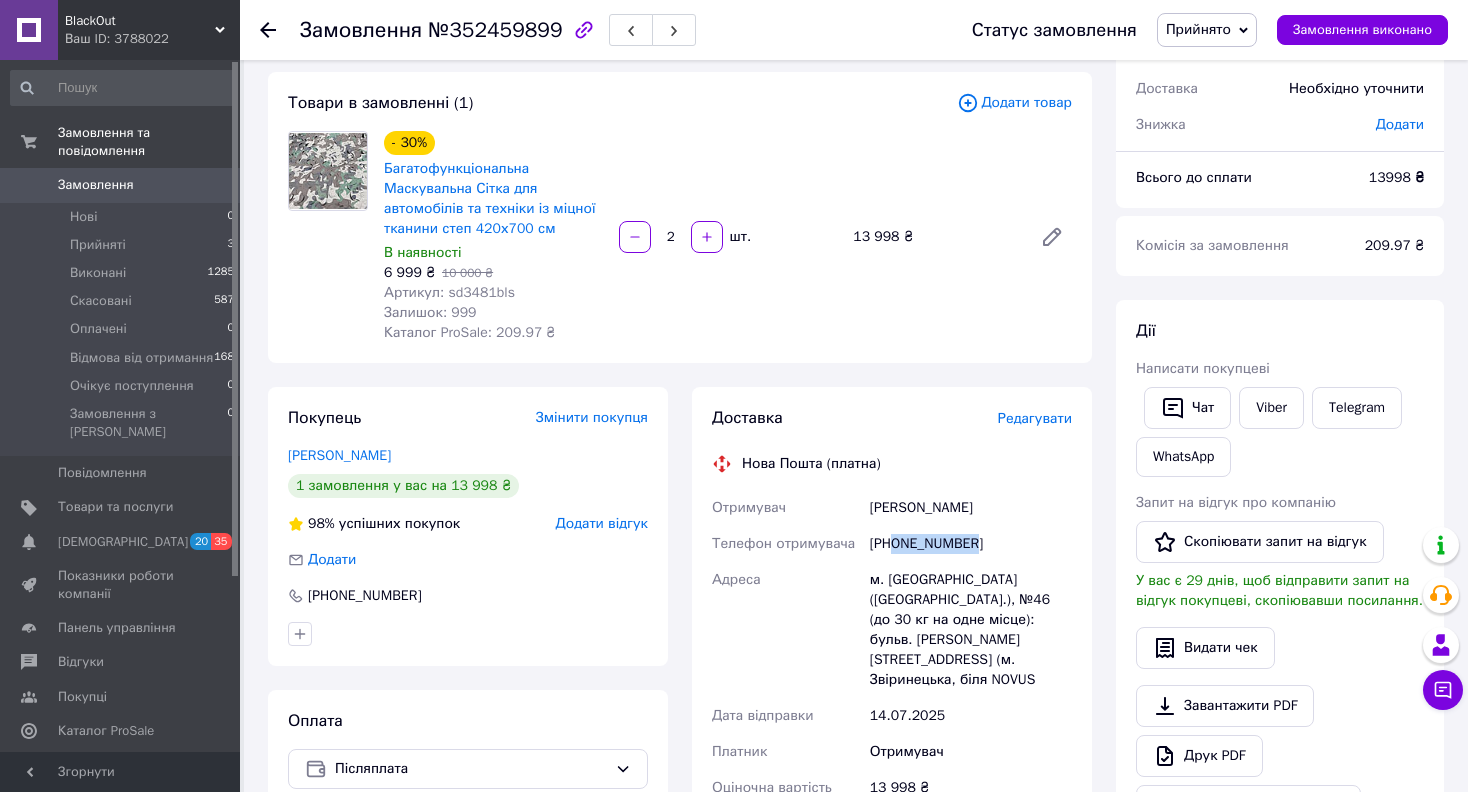 scroll, scrollTop: 0, scrollLeft: 0, axis: both 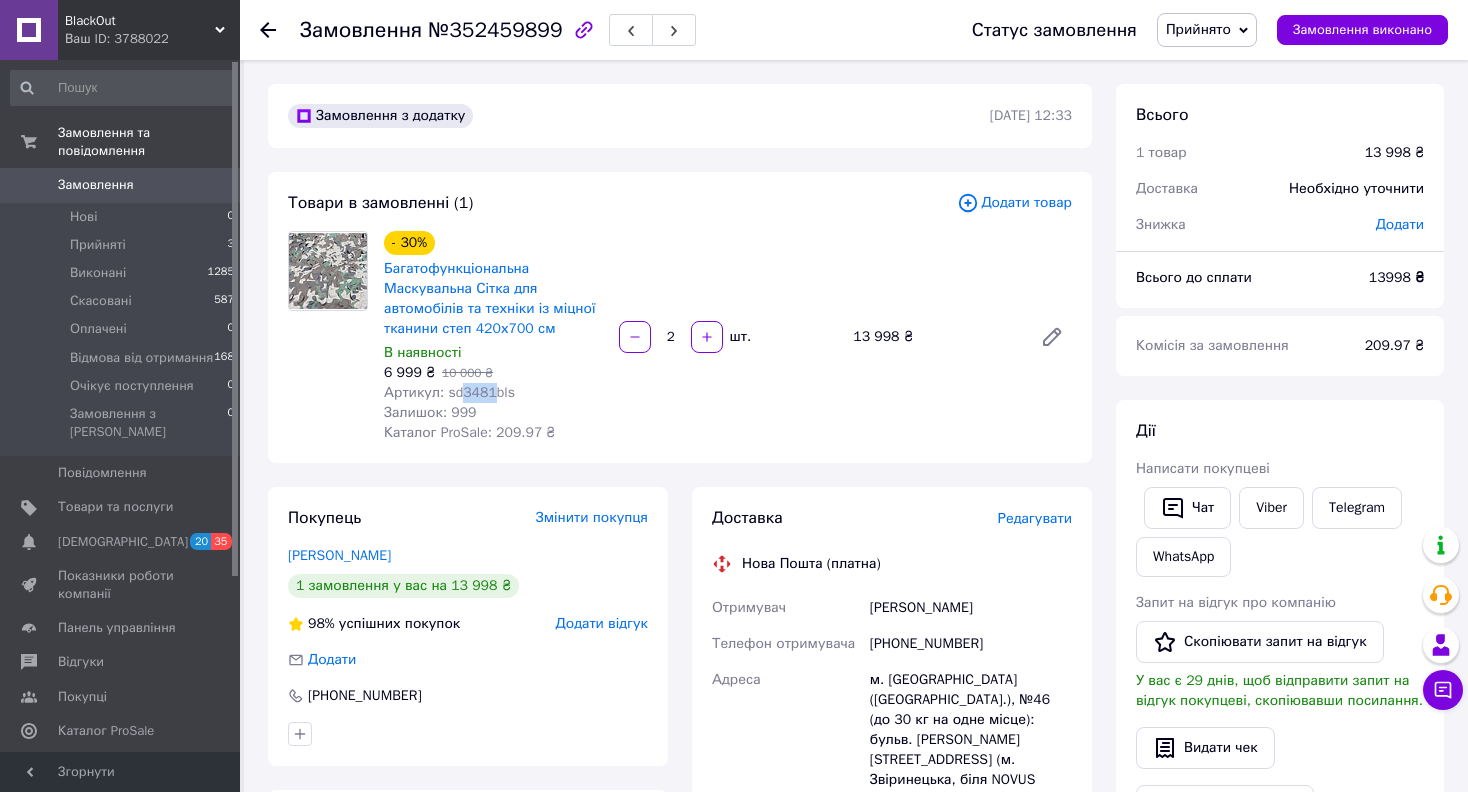 drag, startPoint x: 458, startPoint y: 400, endPoint x: 489, endPoint y: 397, distance: 31.144823 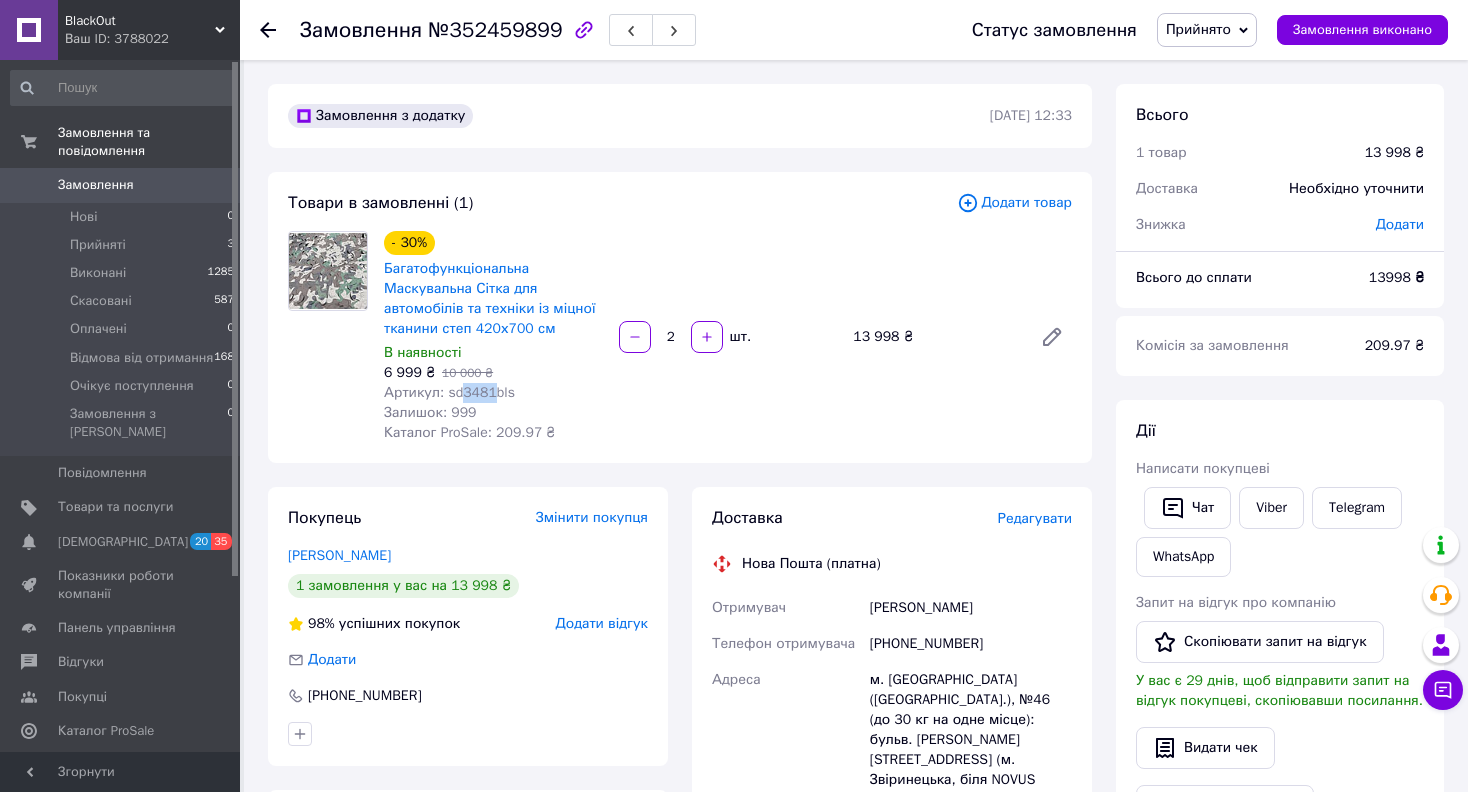 click at bounding box center (328, 271) 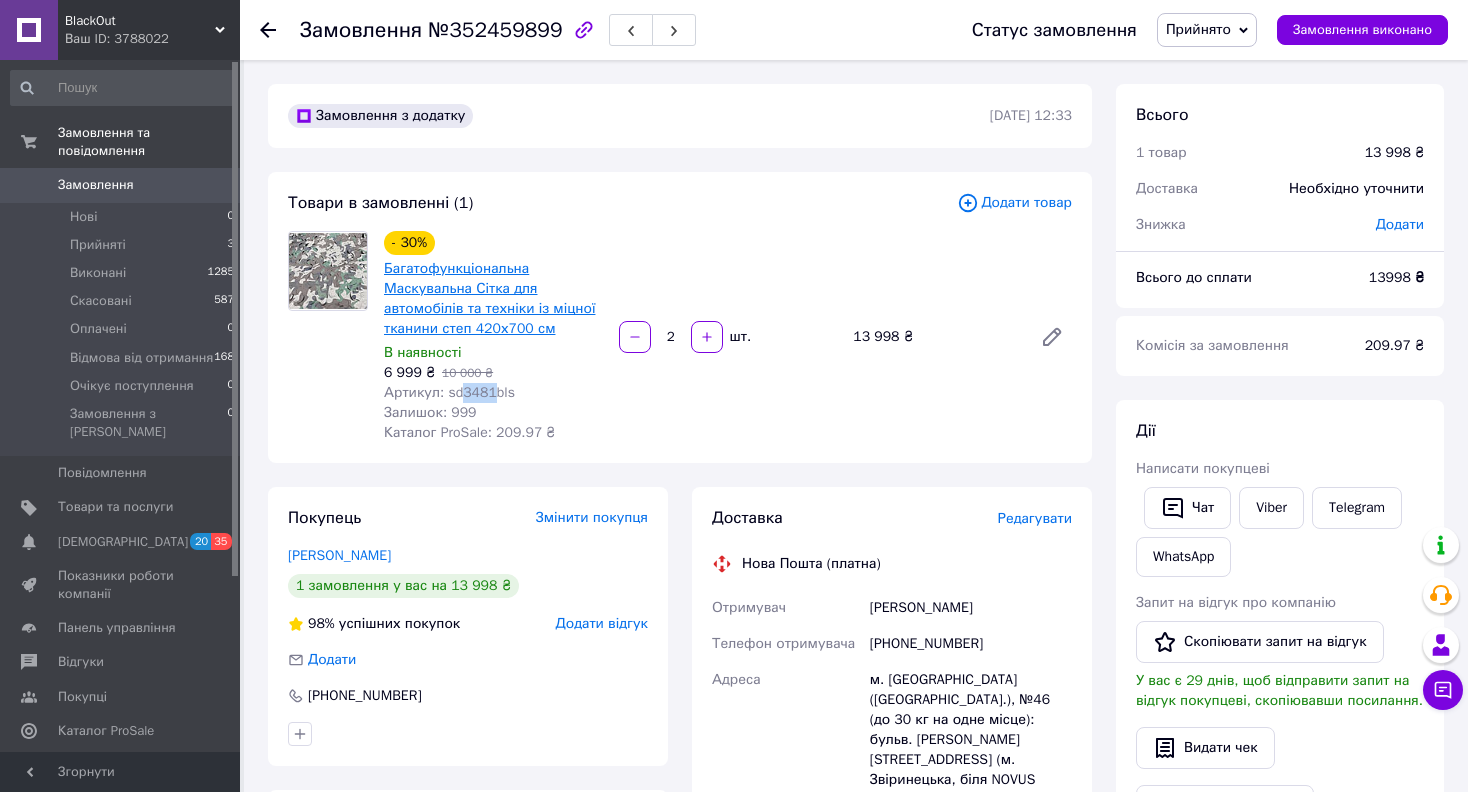 click on "Багатофункціональна Маскувальна Сітка для автомобілів та техніки із міцної тканини степ 420х700 см" at bounding box center (489, 298) 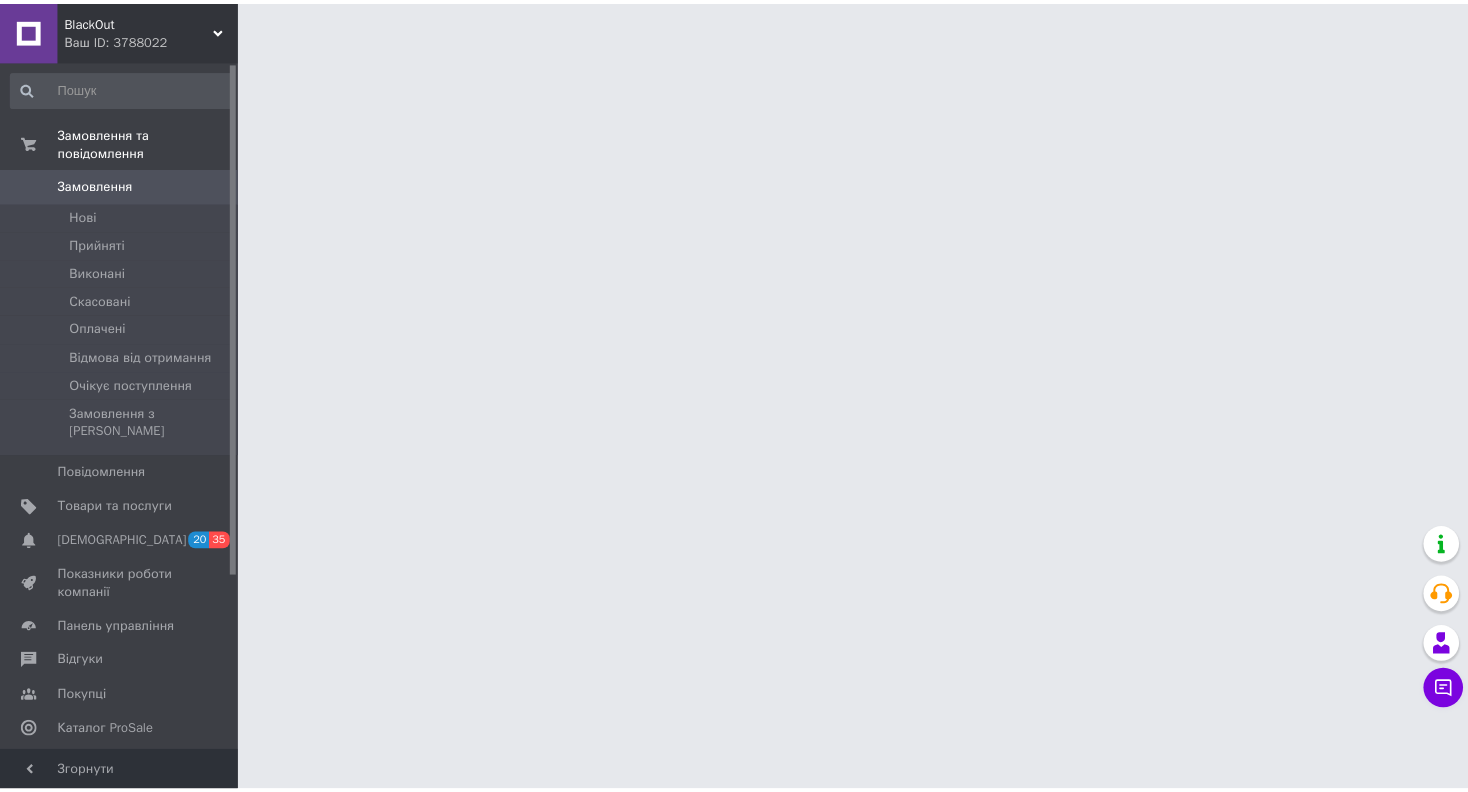 scroll, scrollTop: 0, scrollLeft: 0, axis: both 